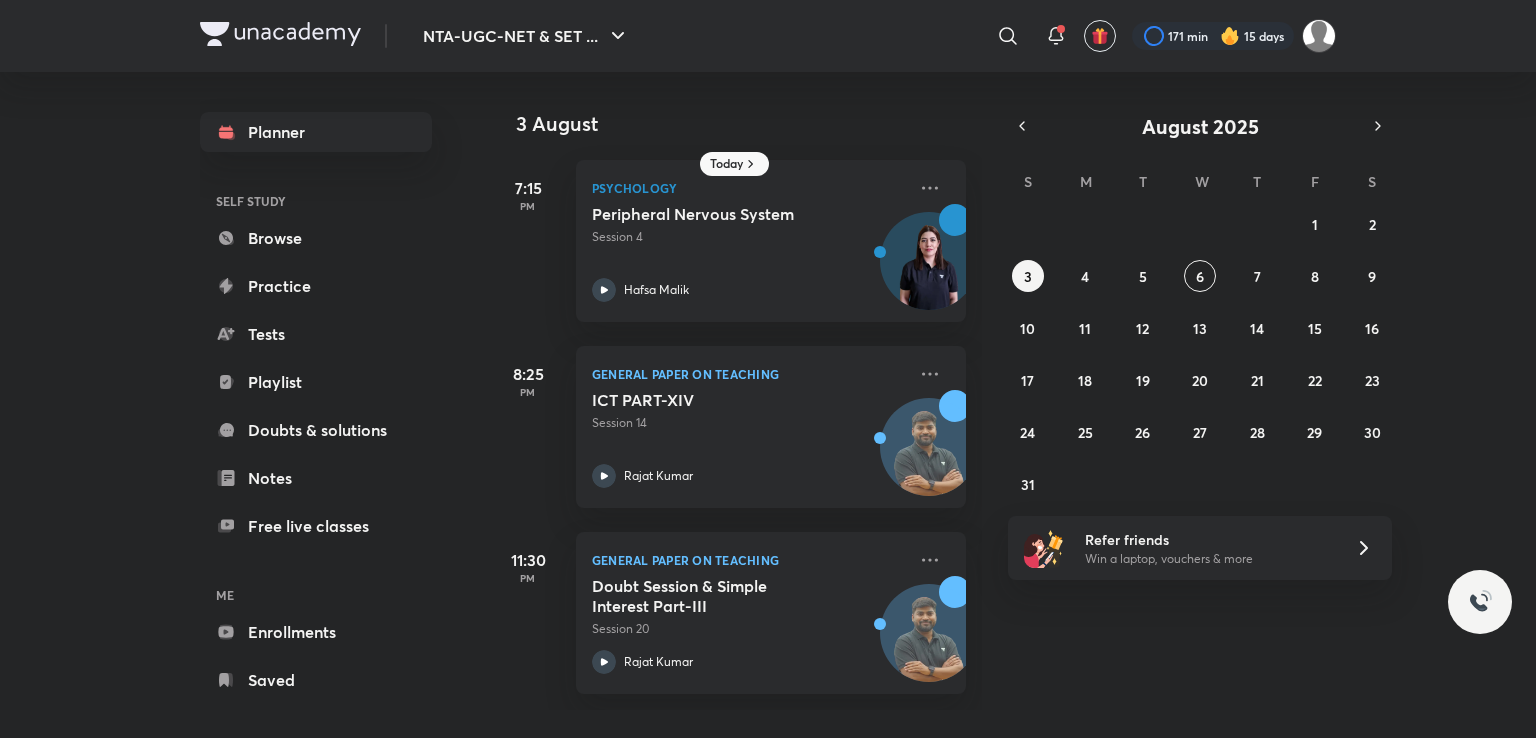 scroll, scrollTop: 0, scrollLeft: 0, axis: both 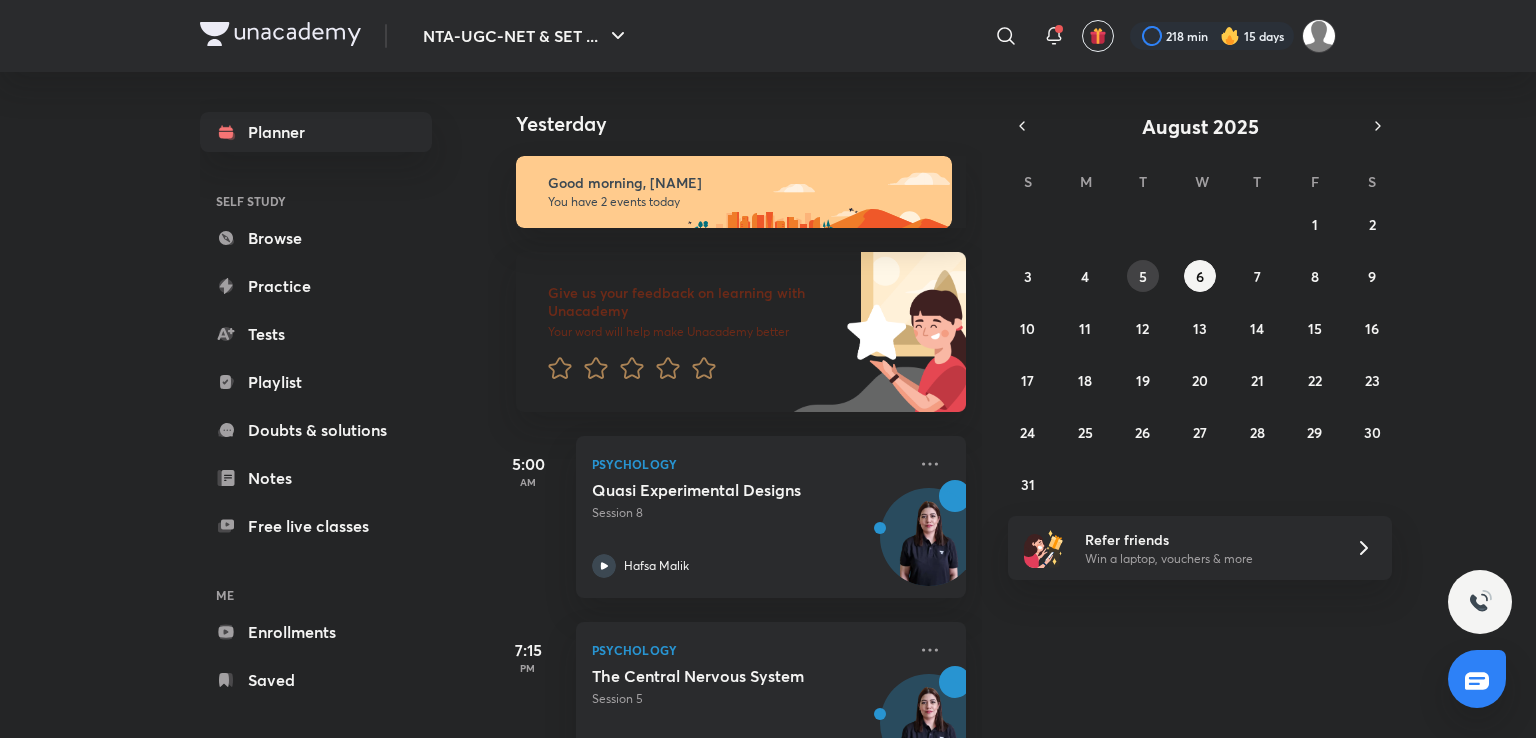 click on "5" at bounding box center [1143, 276] 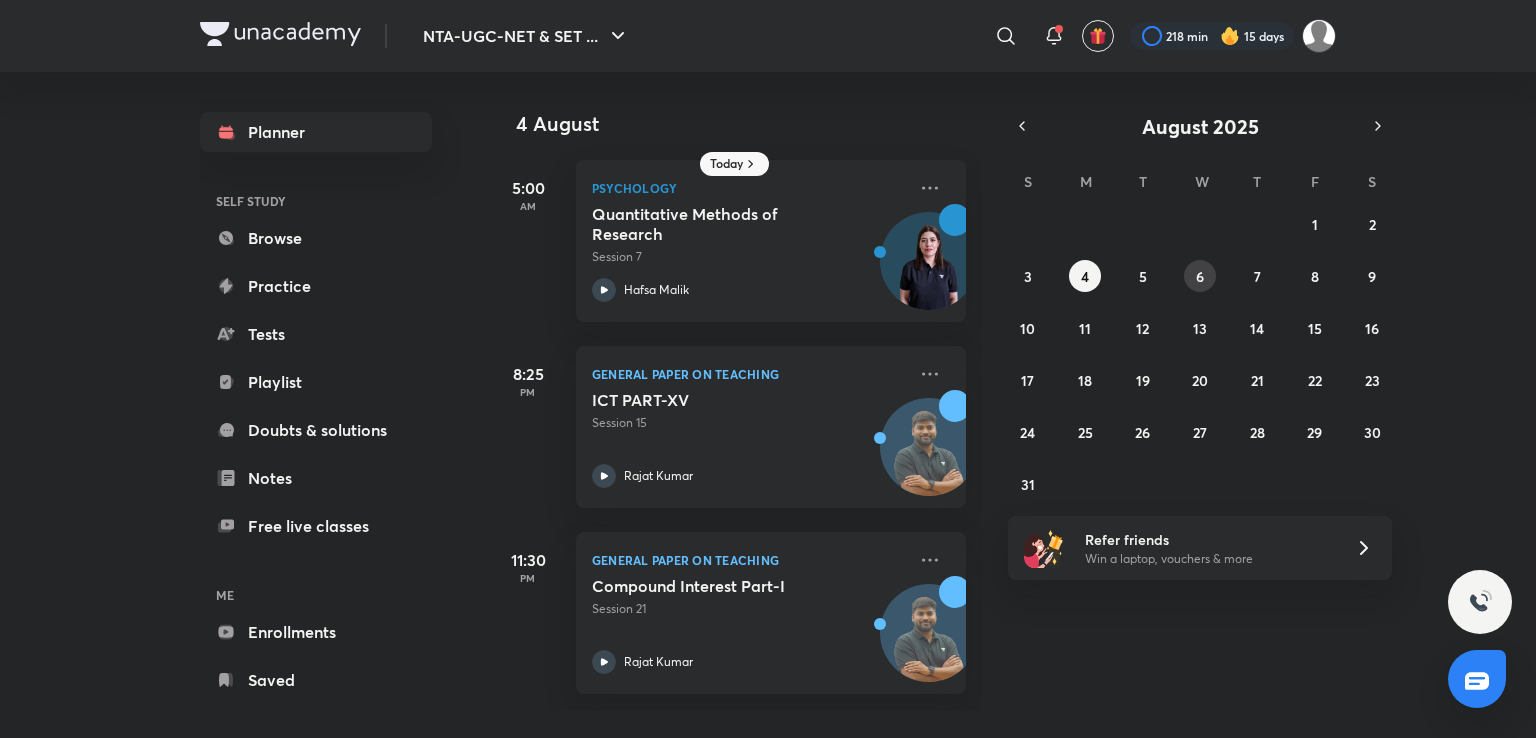 click on "6" at bounding box center (1200, 276) 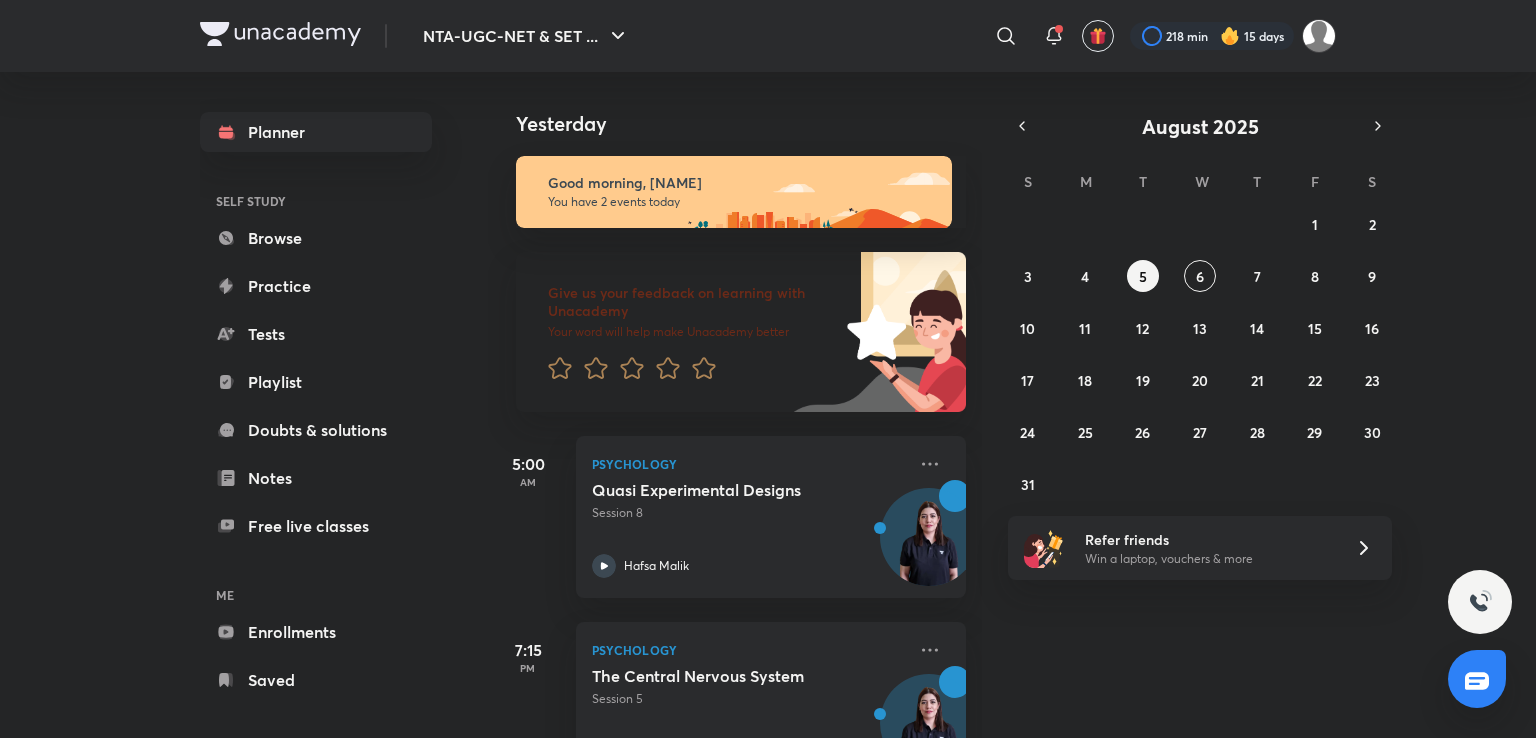 scroll, scrollTop: 77, scrollLeft: 0, axis: vertical 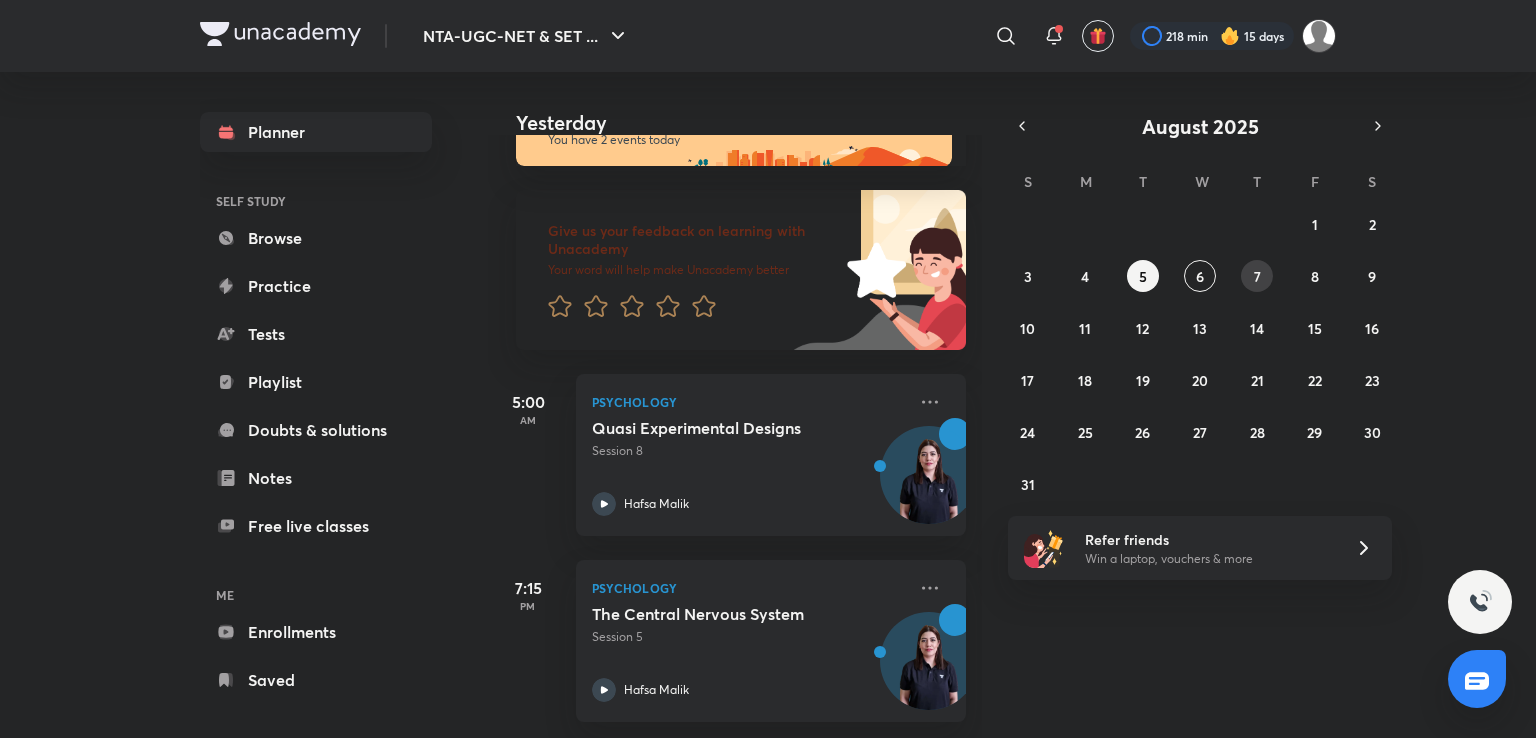 click on "7" at bounding box center (1257, 276) 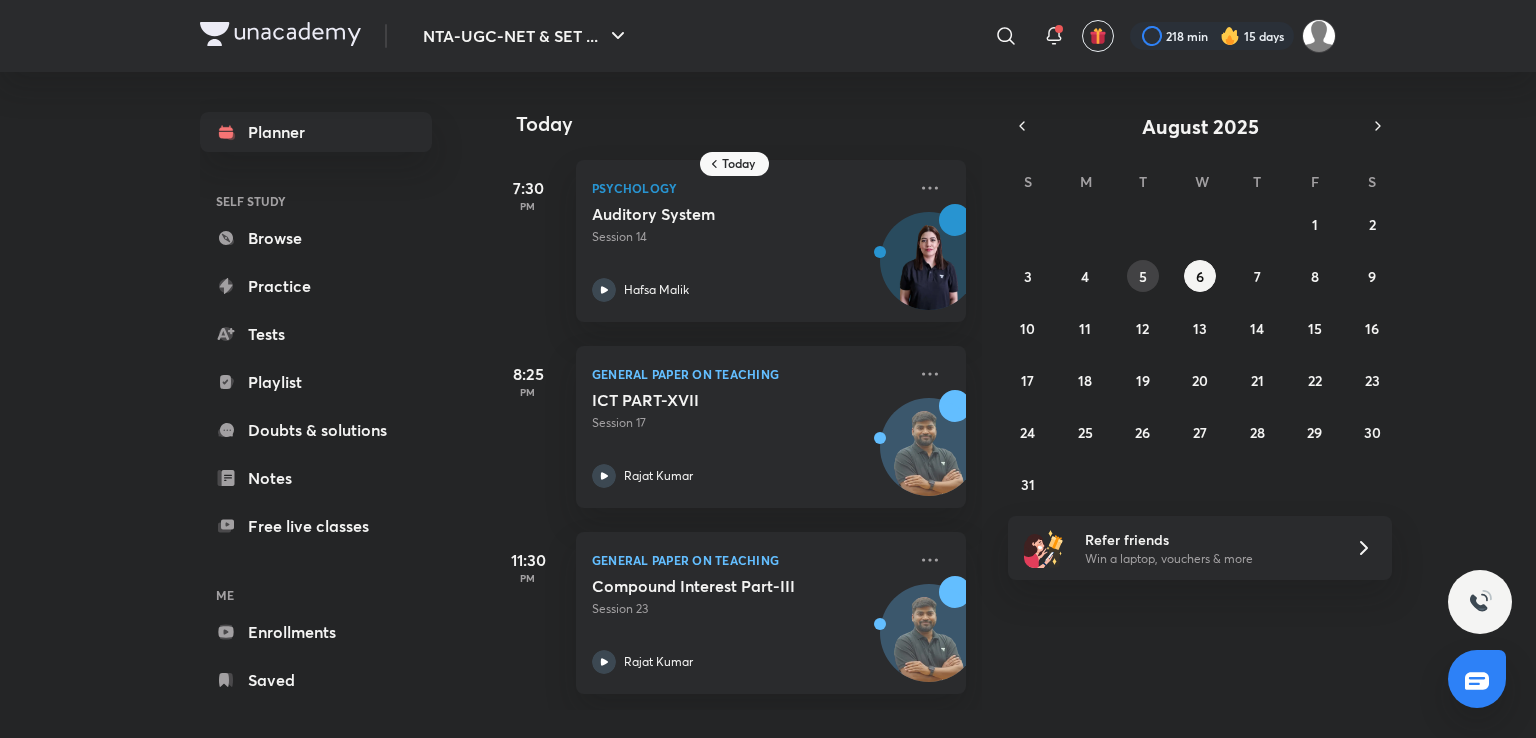 click on "5" at bounding box center (1143, 276) 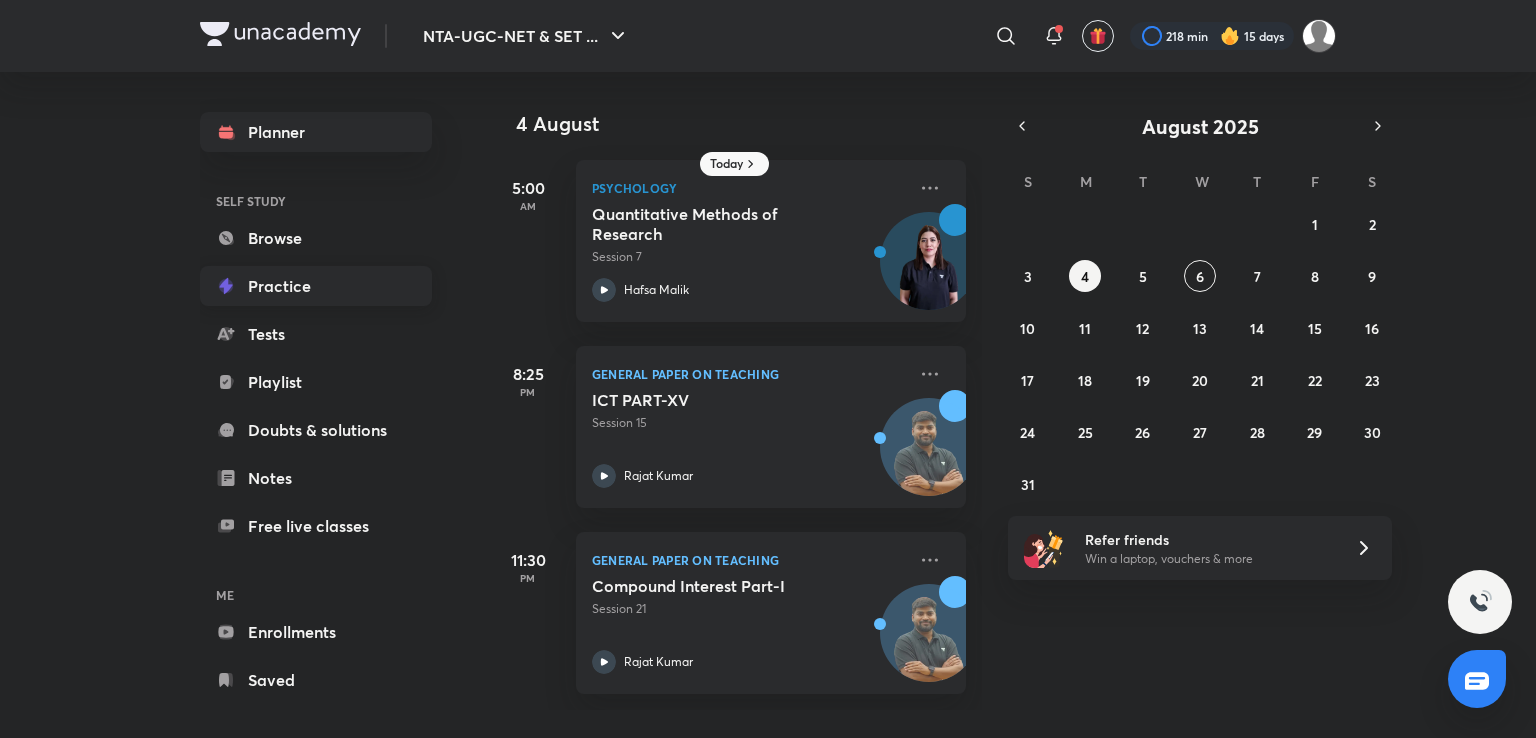drag, startPoint x: 828, startPoint y: 335, endPoint x: 380, endPoint y: 281, distance: 451.24274 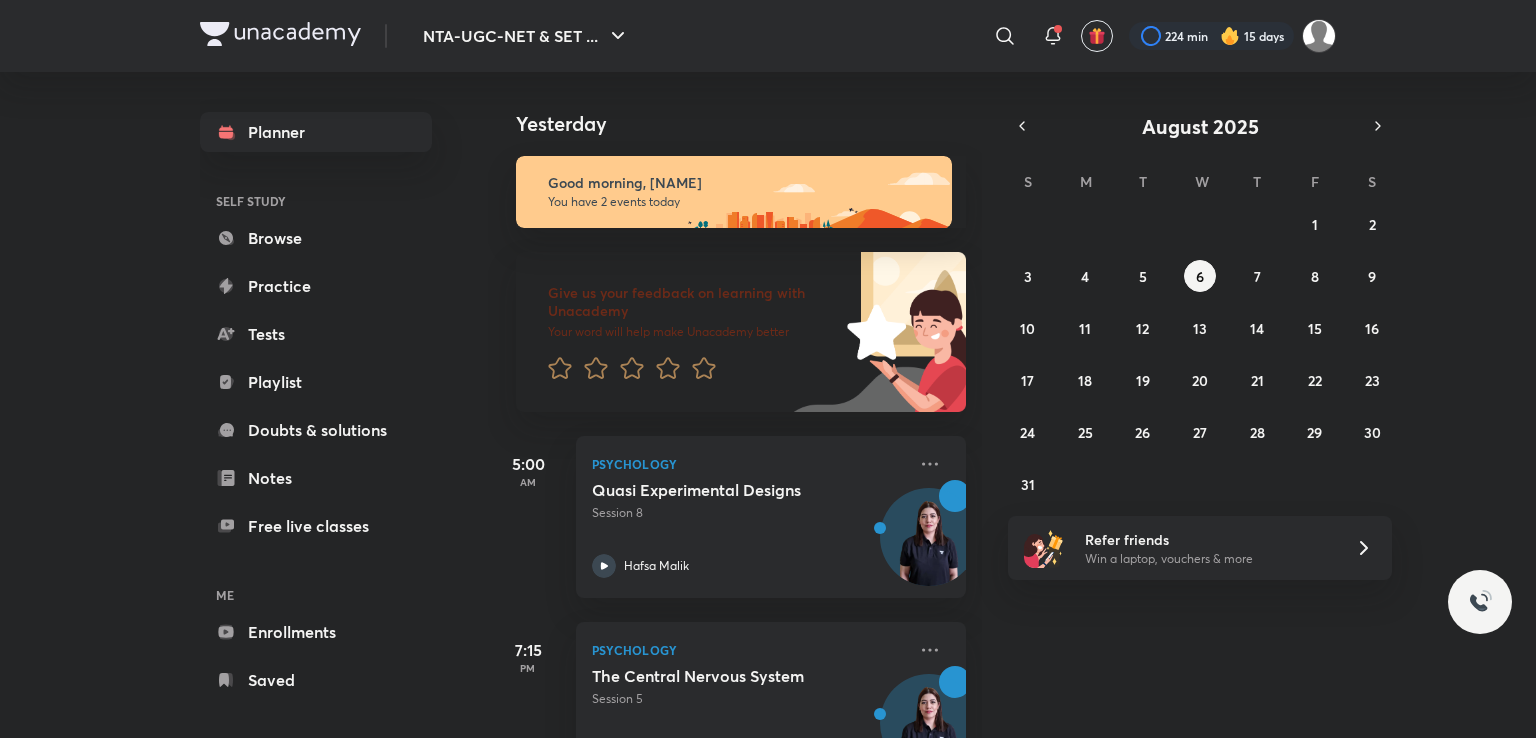 scroll, scrollTop: 0, scrollLeft: 0, axis: both 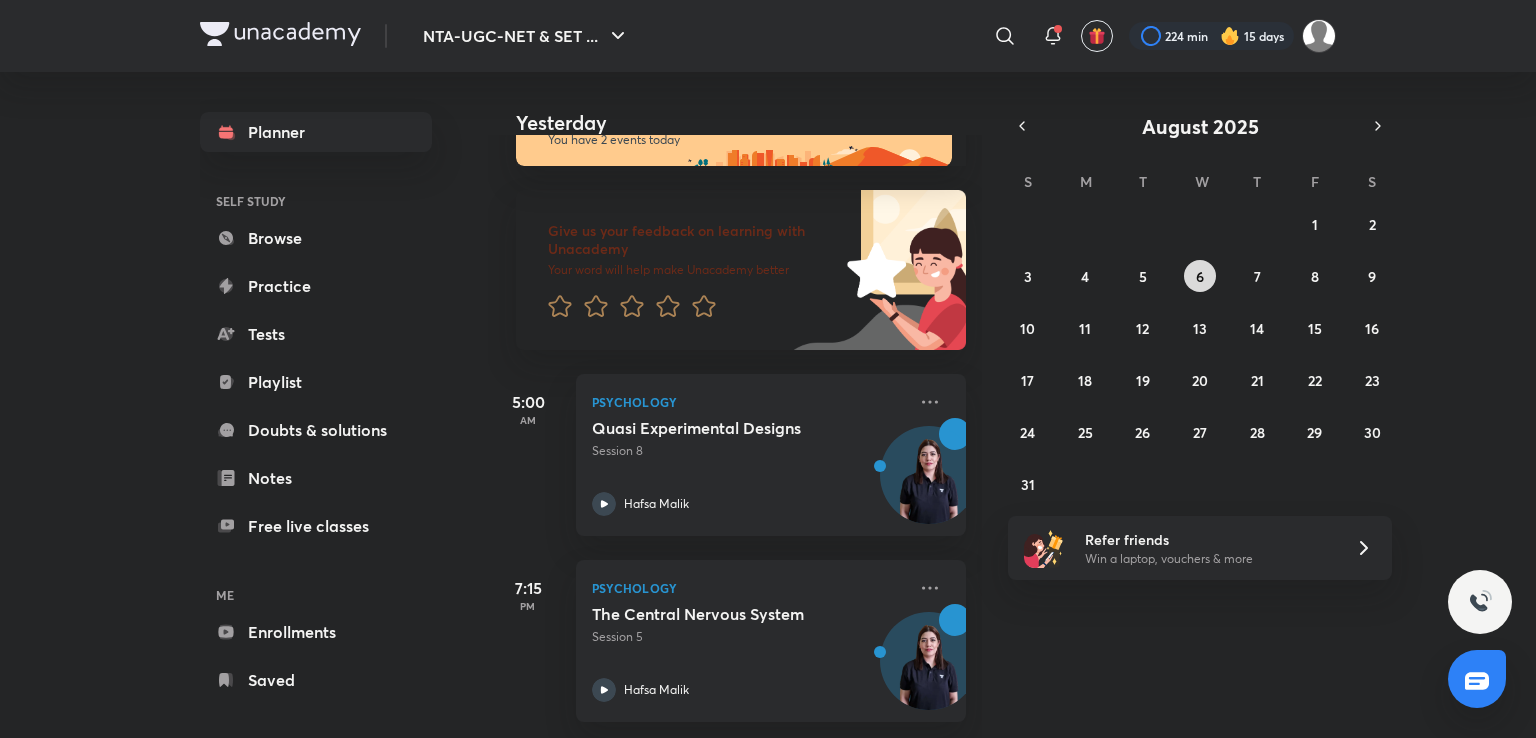 click on "6" at bounding box center [1200, 276] 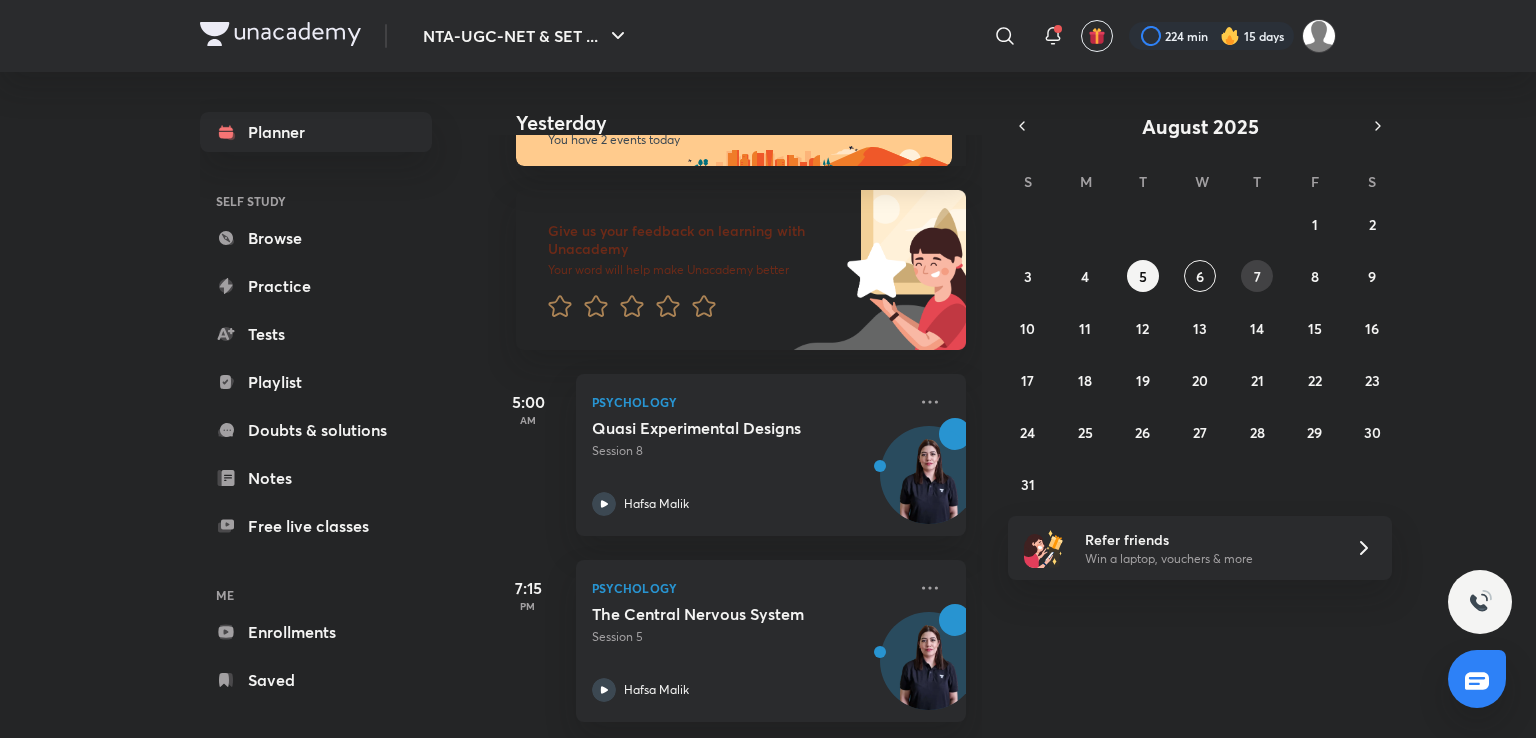 click on "7" at bounding box center [1257, 276] 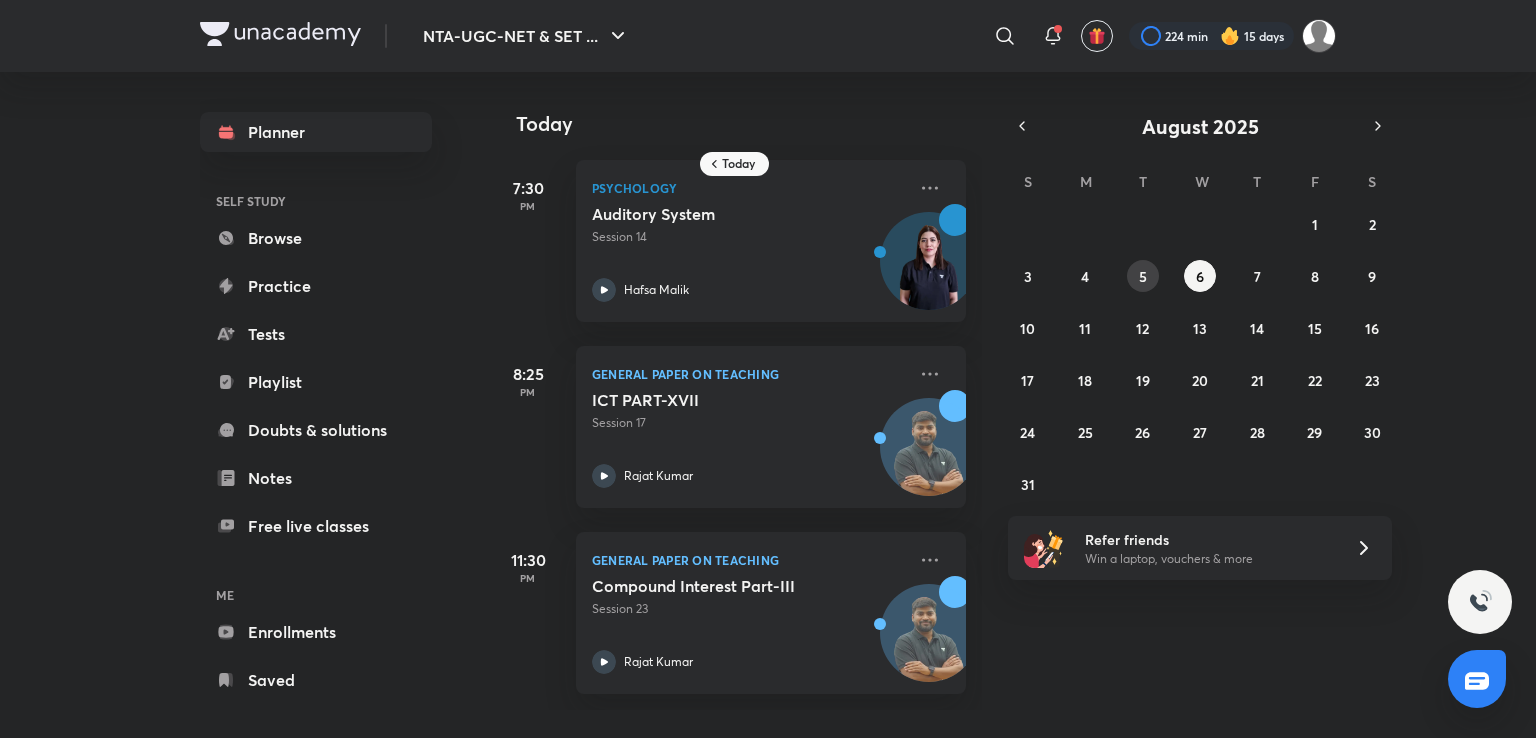 click on "5" at bounding box center (1143, 276) 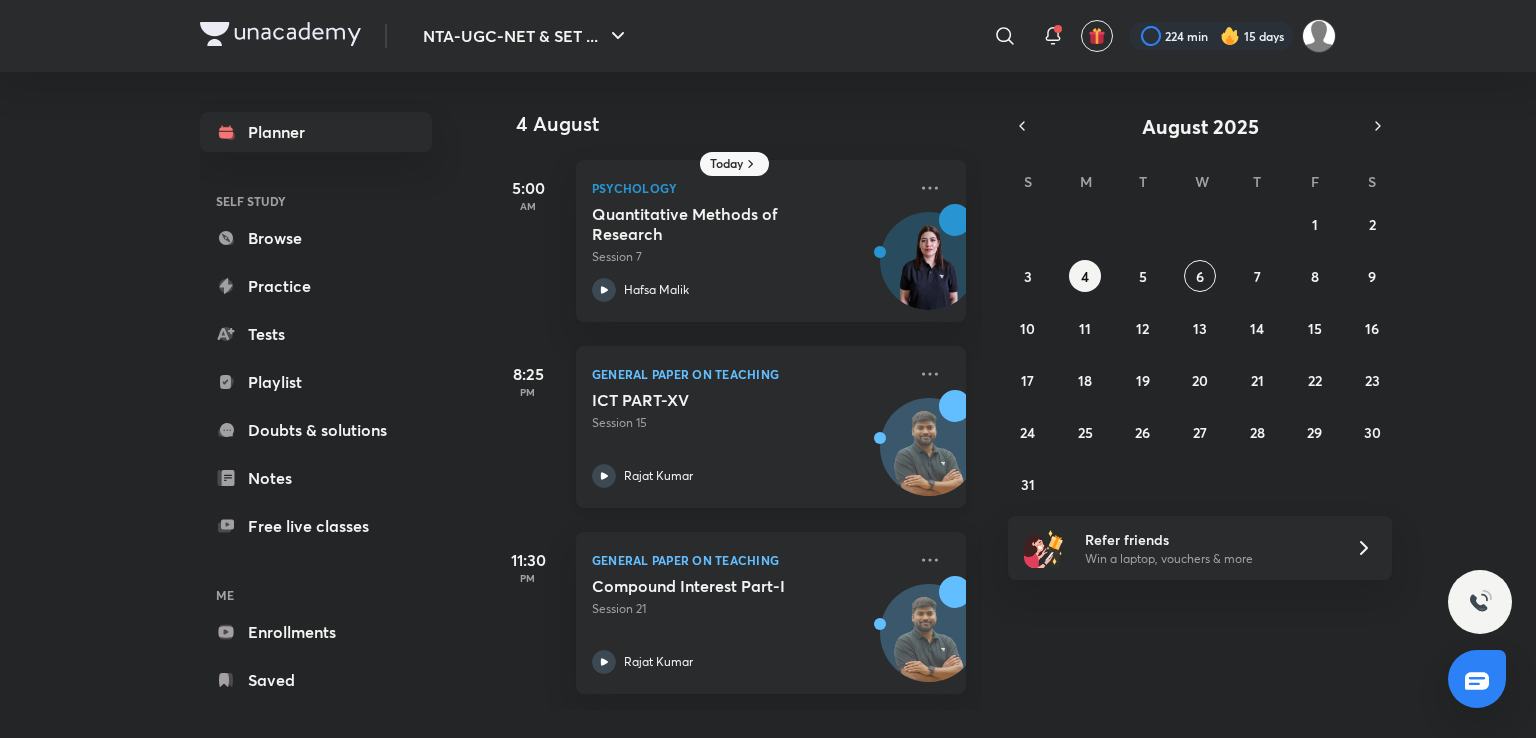 click on "Session 15" at bounding box center [749, 423] 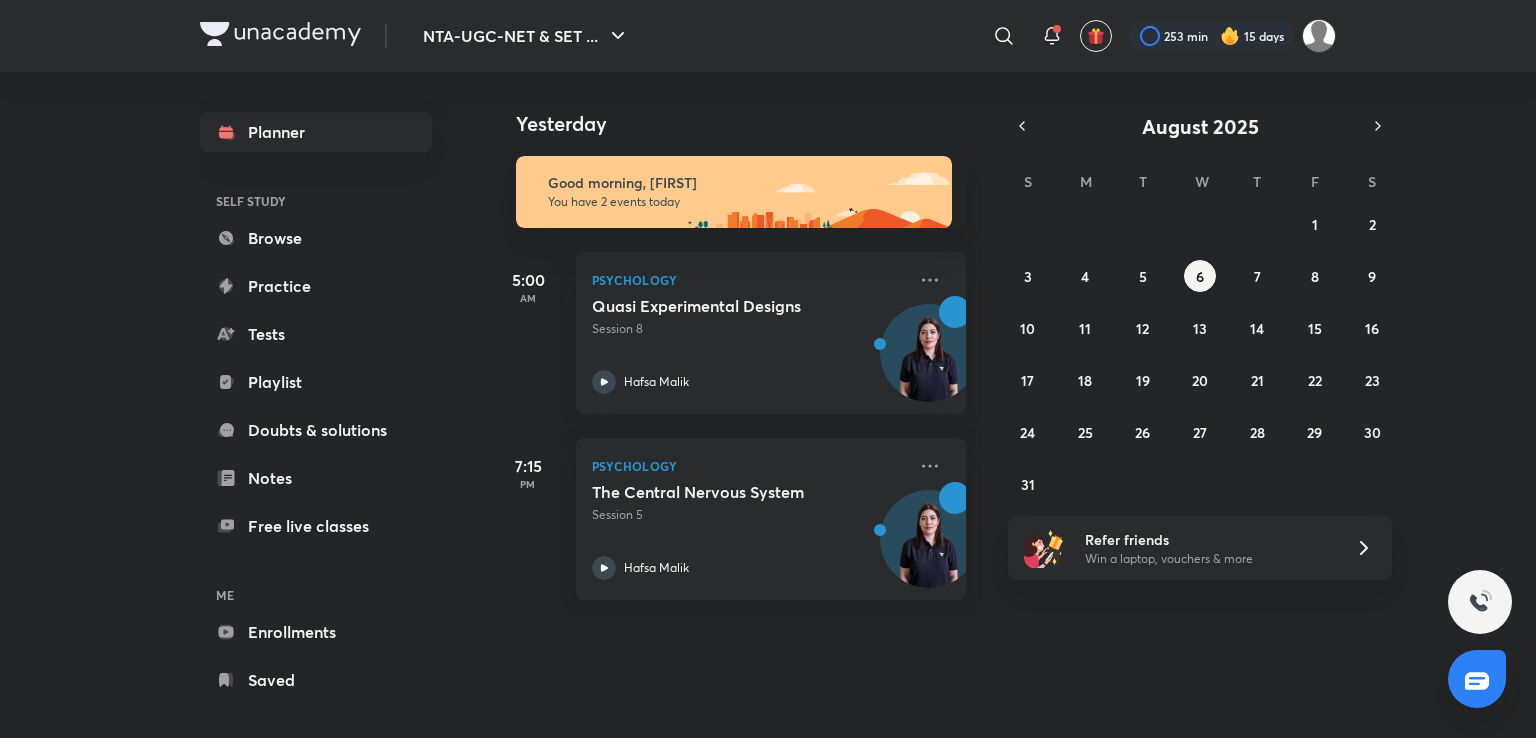 scroll, scrollTop: 0, scrollLeft: 0, axis: both 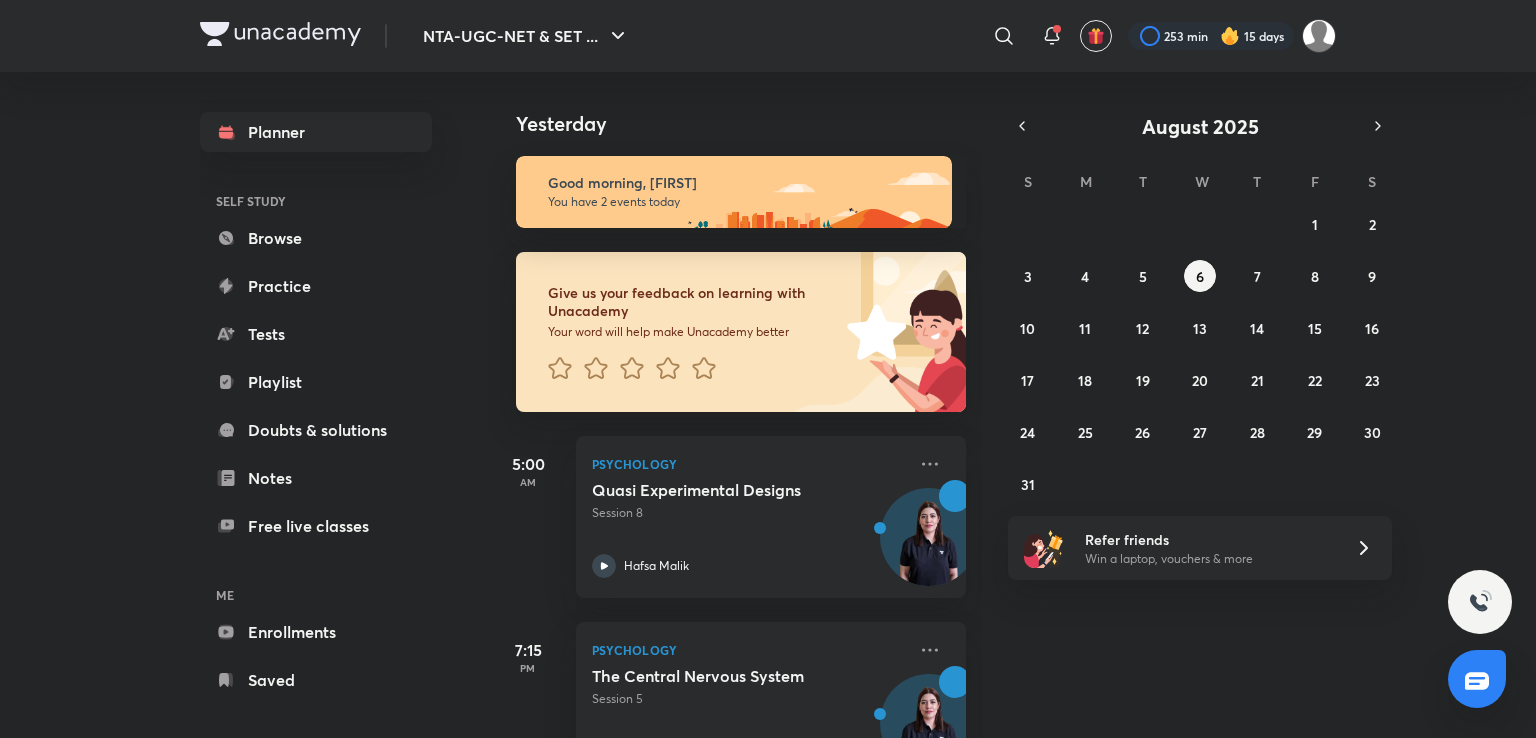 click on "NTA-UGC-NET & SET  ... ​ 253 min 15 days Planner SELF STUDY Browse Practice Tests Playlist Doubts & solutions Notes Free live classes ME Enrollments Saved Today Yesterday Good morning, Atia You have 2 events today Give us your feedback on learning with Unacademy Your word will help make Unacademy better 5:00 AM Psychology Quasi Experimental Designs Session 8 Hafsa Malik 7:15 PM Psychology The Central Nervous System Session 5 Hafsa Malik August 2025 S M T W T F S 27 28 29 30 31 1 2 3 4 5 6 7 8 9 10 11 12 13 14 15 16 17 18 19 20 21 22 23 24 25 26 27 28 29 30 31 1 2 3 4 5 6 Refer friends Win a laptop, vouchers & more" at bounding box center [768, 369] 